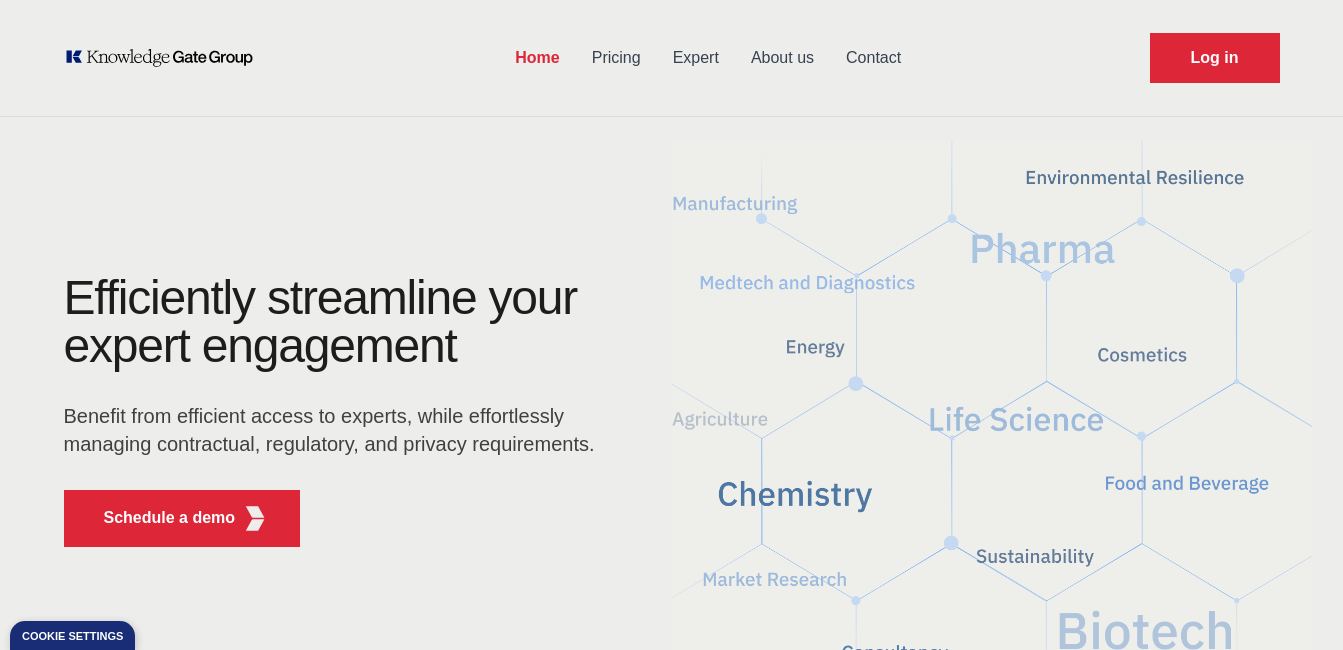 scroll, scrollTop: 0, scrollLeft: 0, axis: both 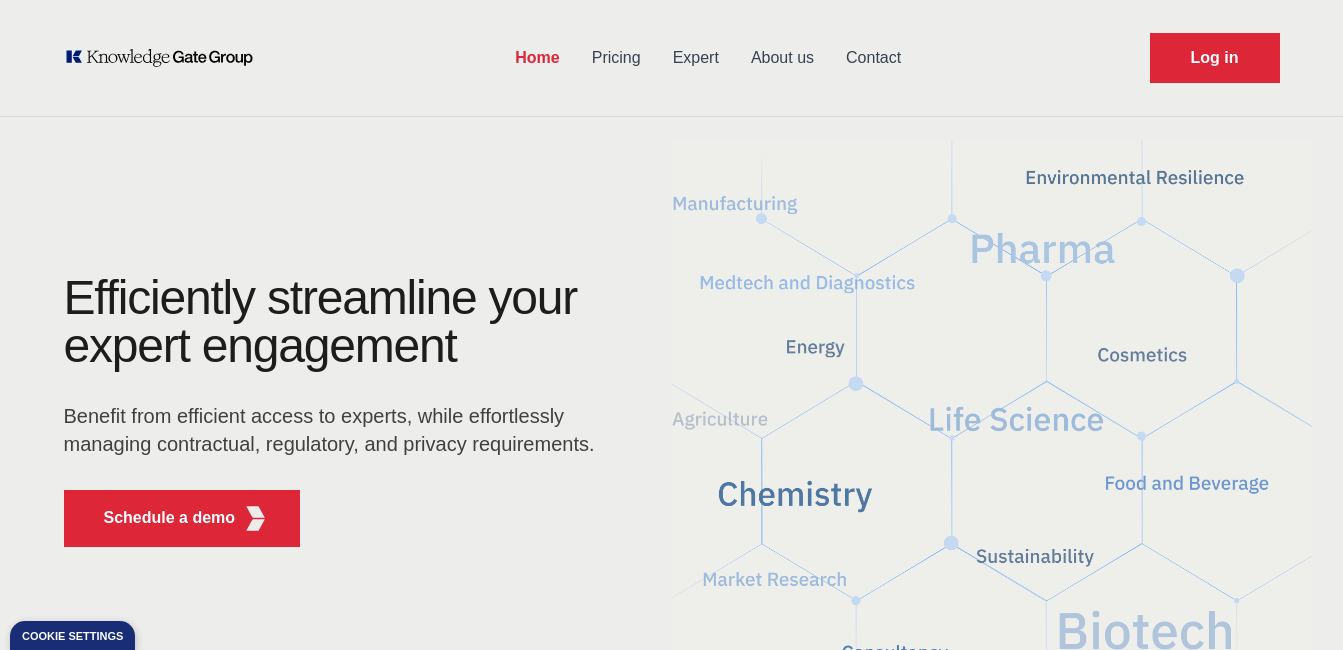 click on "Efficiently streamline your expert engagement Benefit from efficient access to experts, while effortlessly managing contractual, regulatory, and privacy requirements. Schedule a demo" at bounding box center [672, 418] 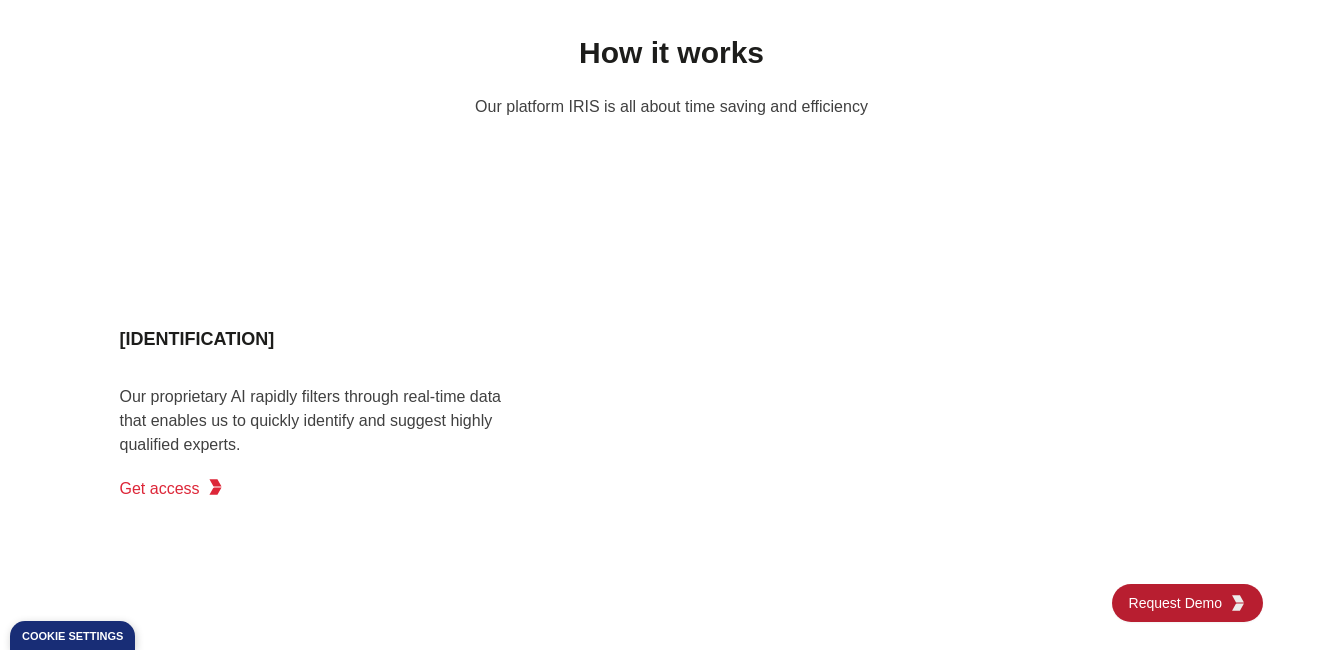 scroll, scrollTop: 1600, scrollLeft: 0, axis: vertical 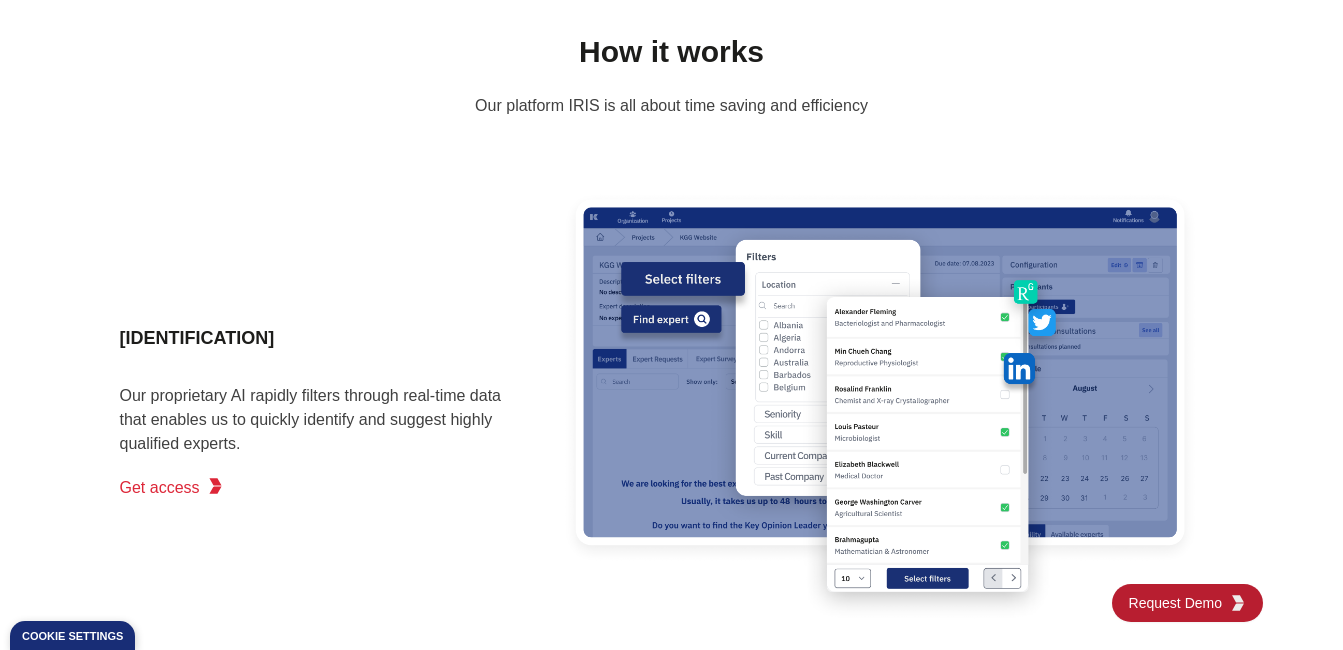 click on "Identification Our proprietary AI rapidly filters through real-time data that enables us to quickly identify and suggest highly qualified experts. Get access" at bounding box center [320, 406] 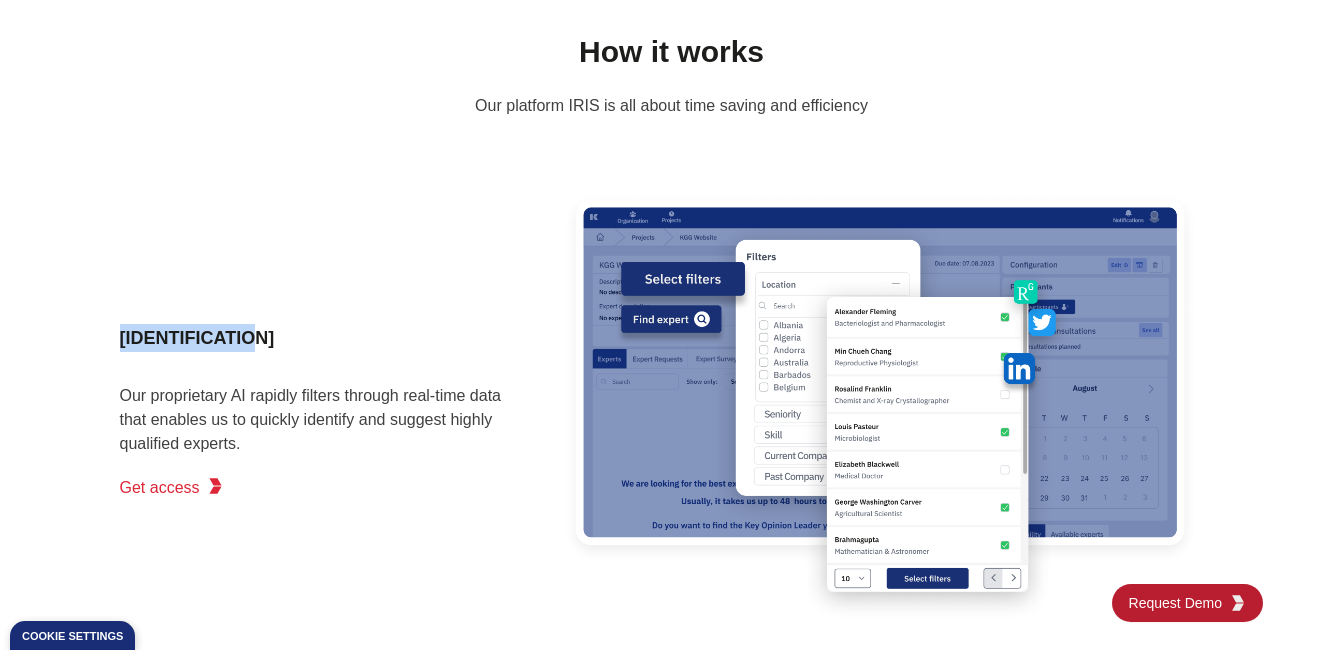 drag, startPoint x: 115, startPoint y: 338, endPoint x: 240, endPoint y: 343, distance: 125.09996 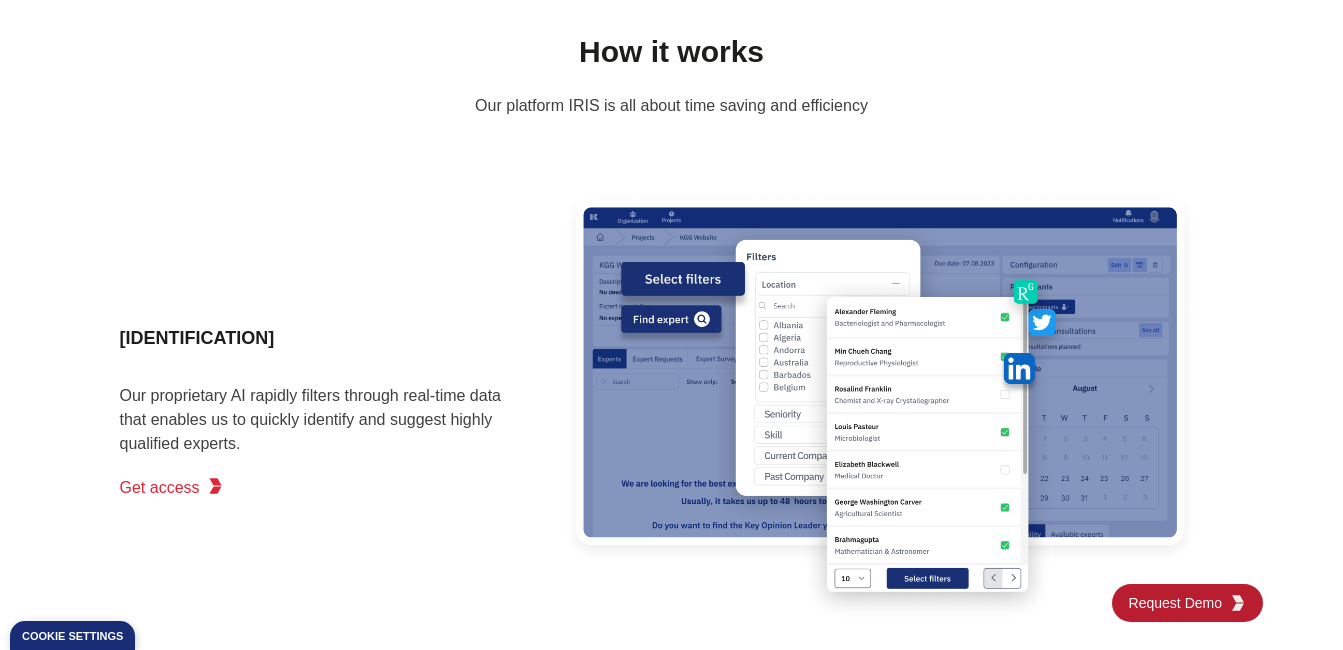 click on "[IDENTIFICATION]" at bounding box center (320, 338) 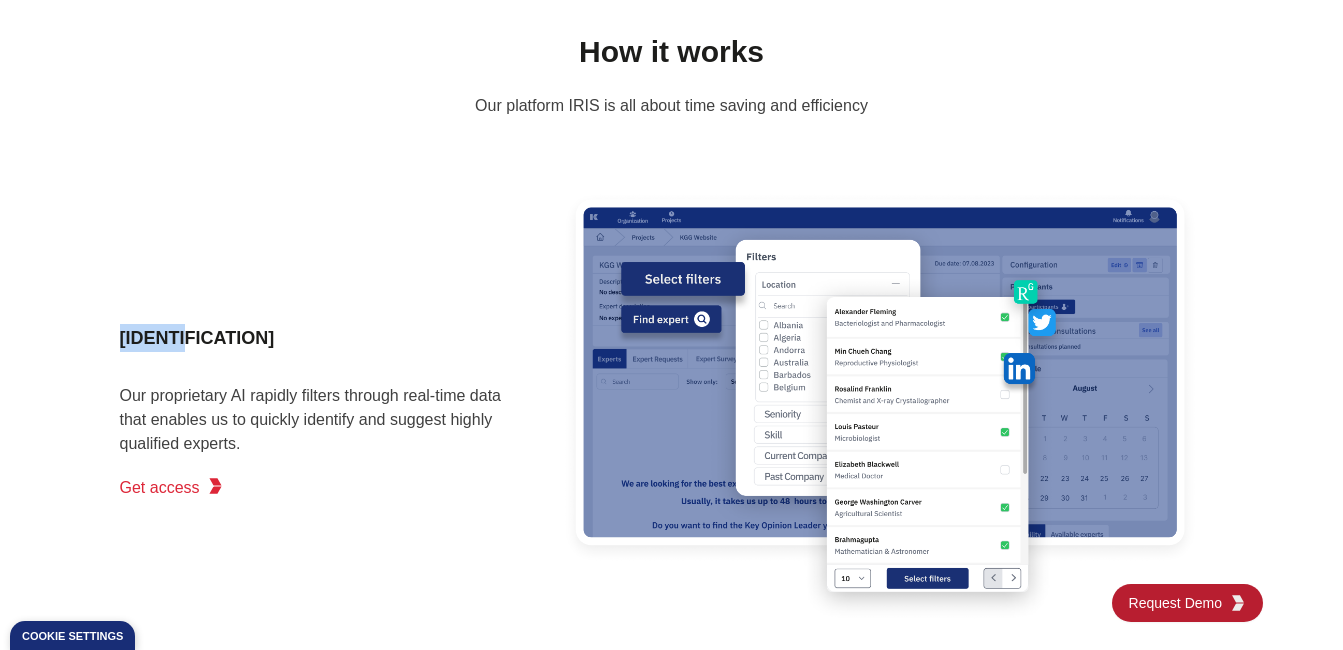 drag, startPoint x: 116, startPoint y: 336, endPoint x: 173, endPoint y: 346, distance: 57.870544 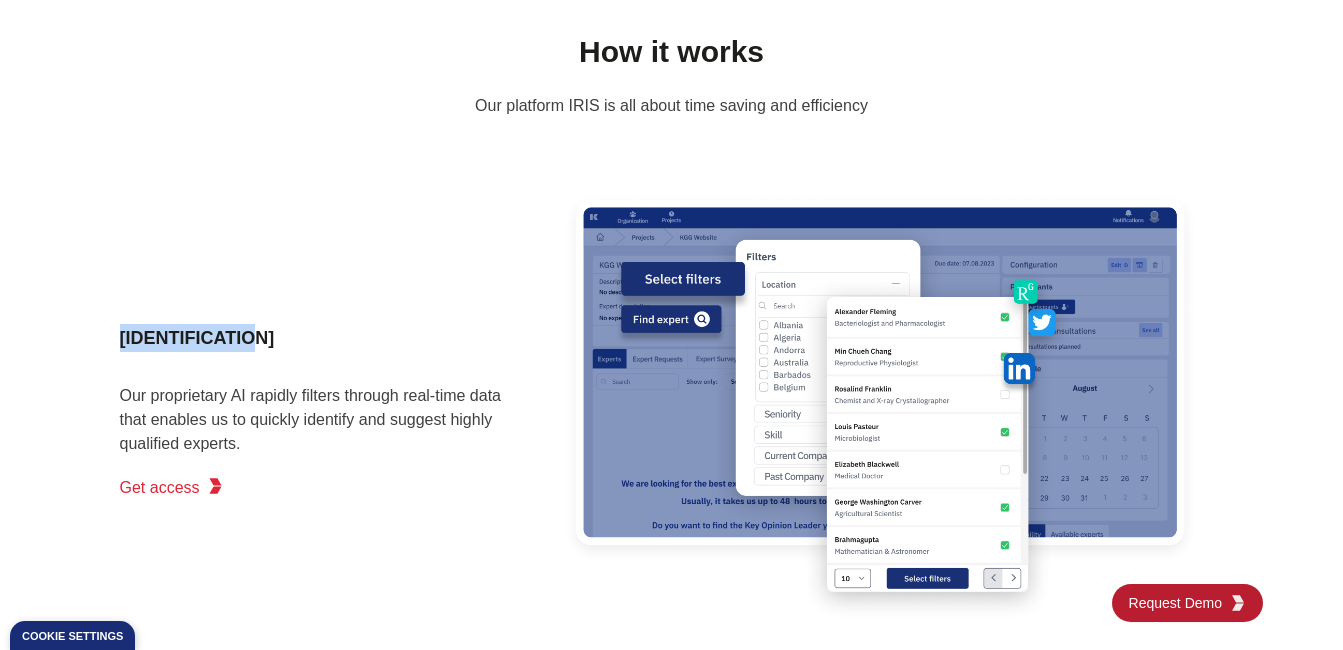 click on "[IDENTIFICATION]" at bounding box center (320, 338) 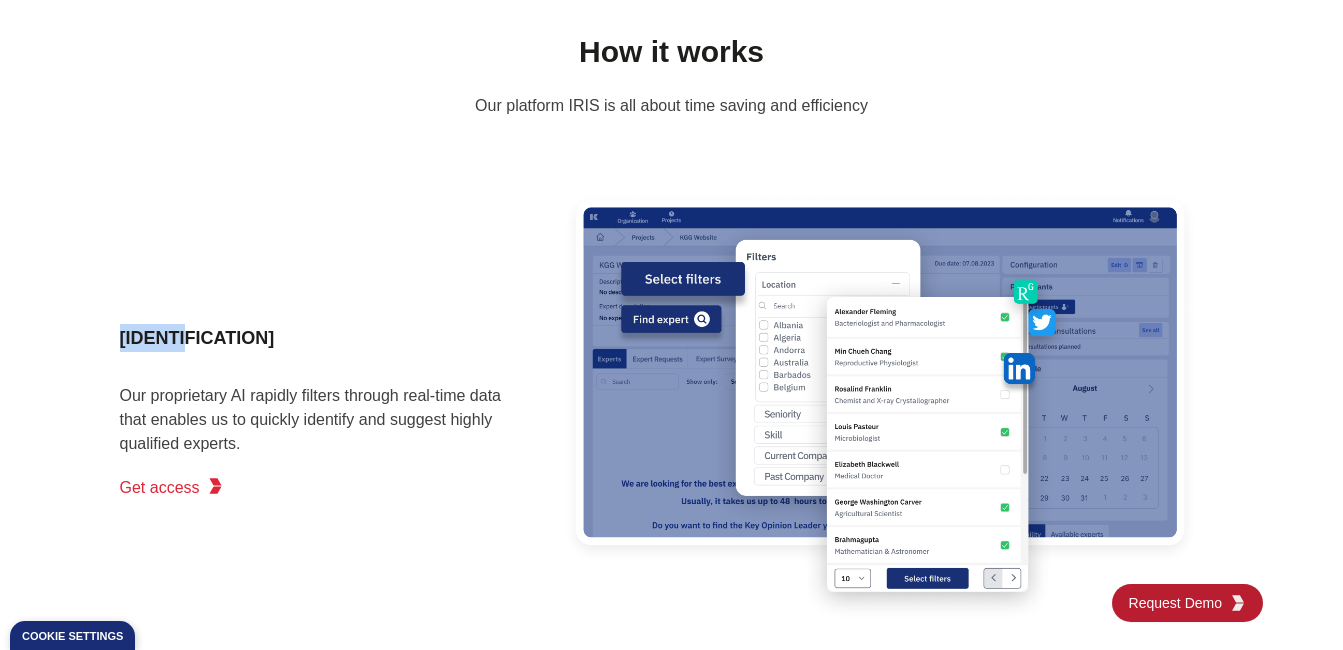drag, startPoint x: 118, startPoint y: 335, endPoint x: 174, endPoint y: 340, distance: 56.22277 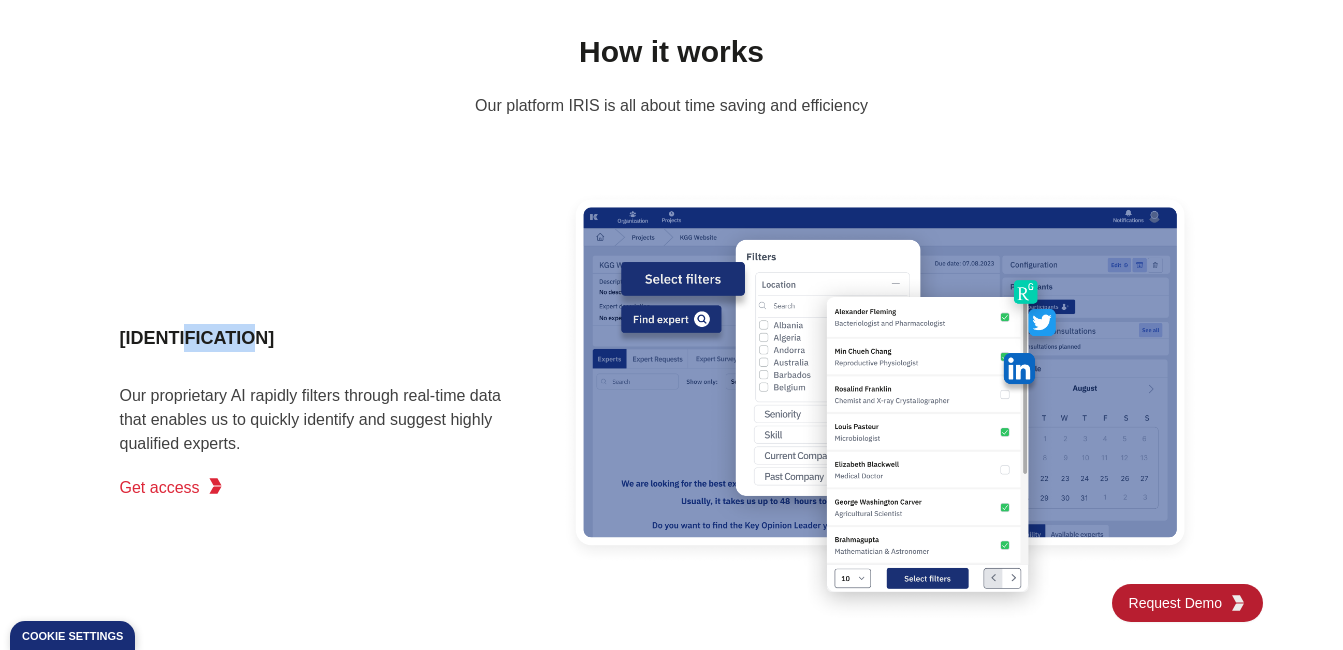 drag, startPoint x: 233, startPoint y: 341, endPoint x: 174, endPoint y: 336, distance: 59.211487 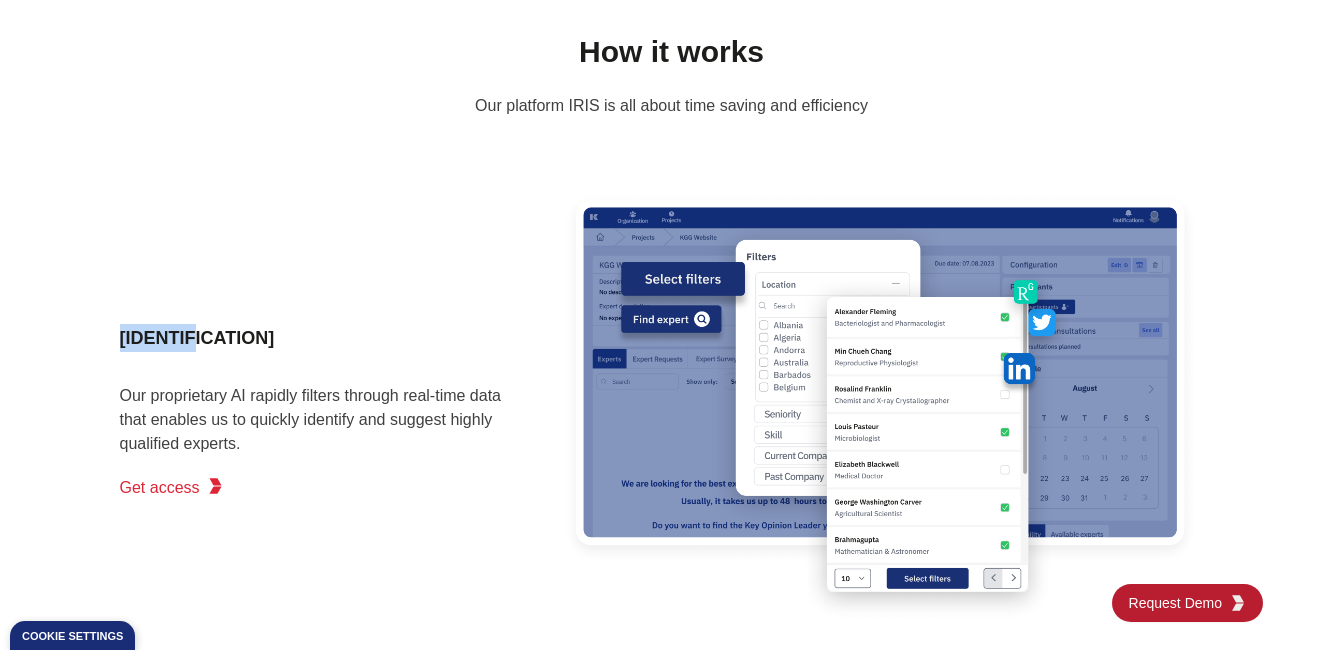 drag, startPoint x: 127, startPoint y: 342, endPoint x: 180, endPoint y: 342, distance: 53 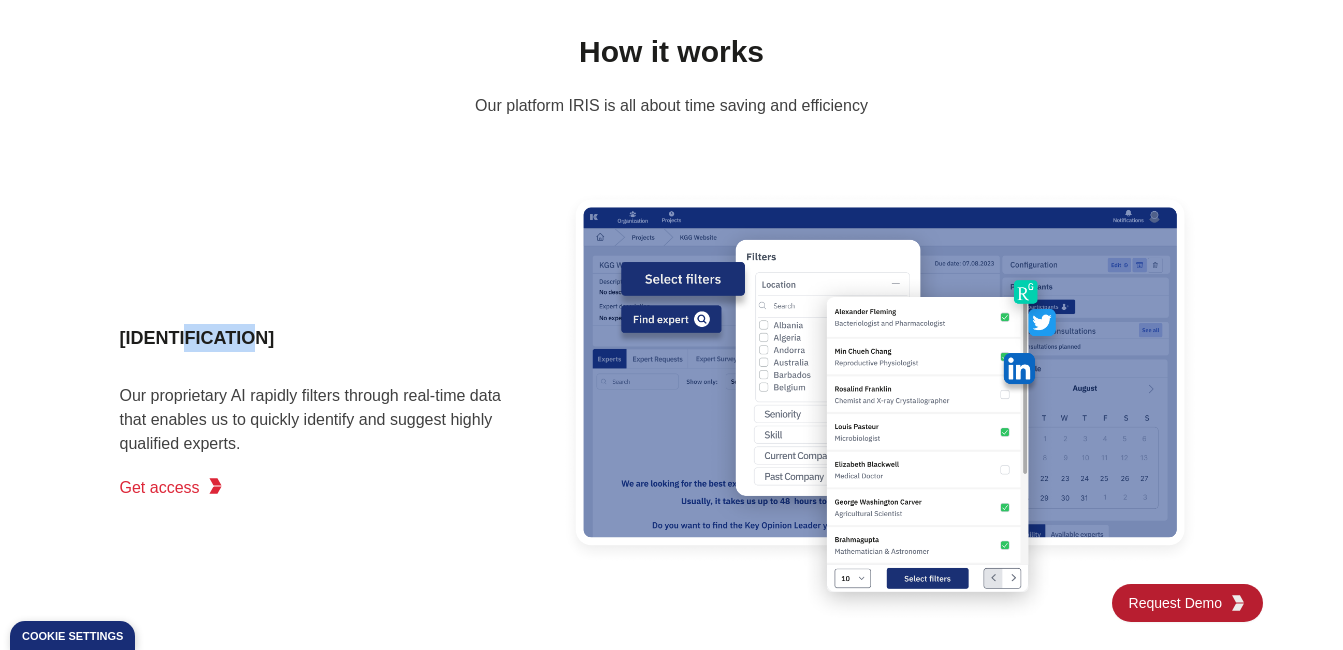 drag, startPoint x: 231, startPoint y: 336, endPoint x: 175, endPoint y: 331, distance: 56.22277 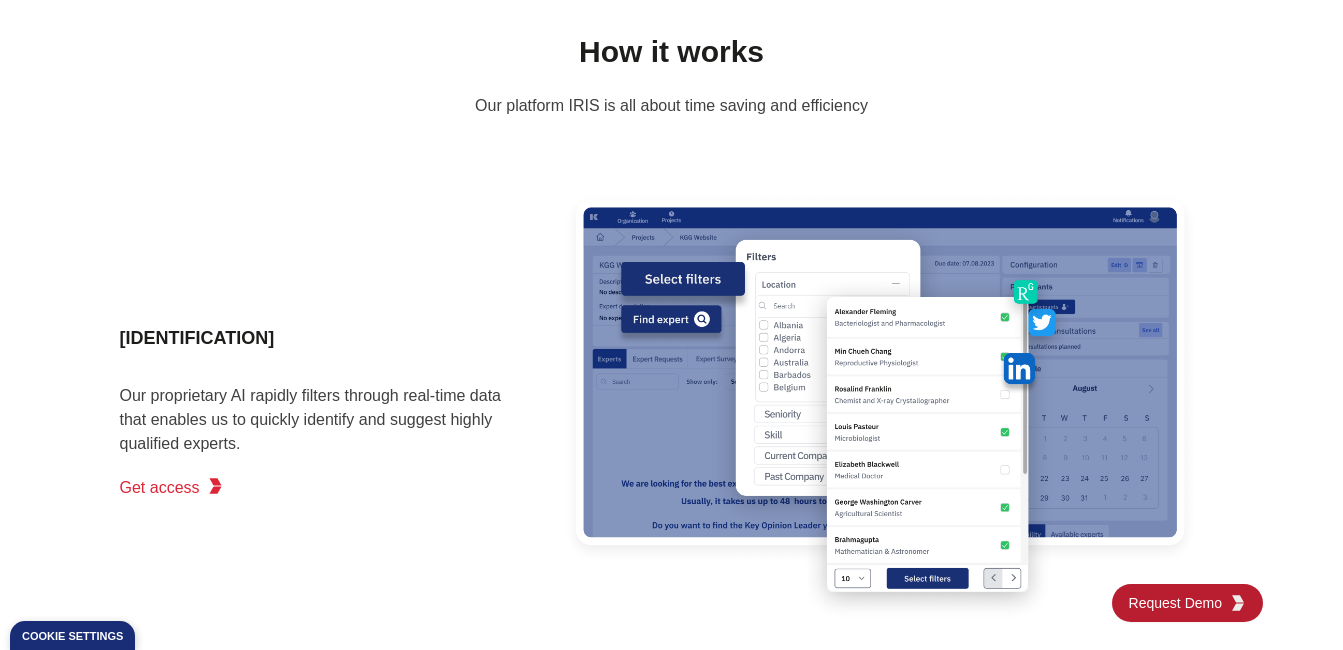 click on "[IDENTIFICATION]" at bounding box center [320, 338] 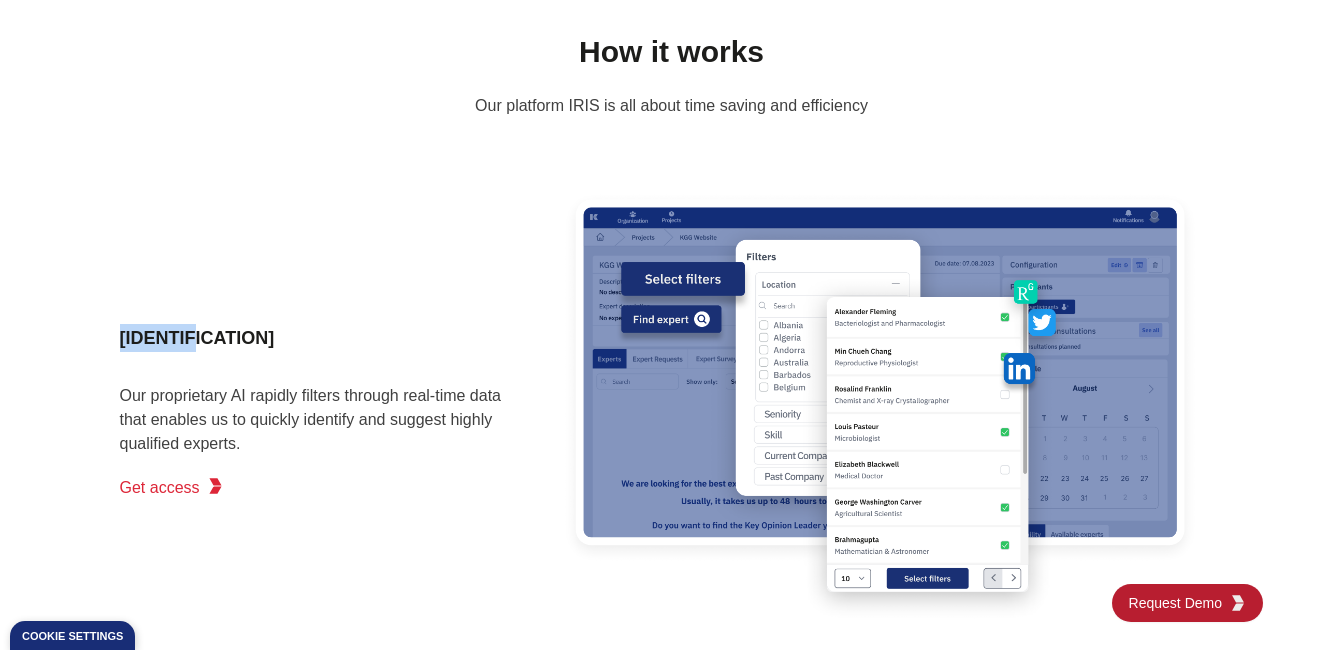 drag, startPoint x: 116, startPoint y: 337, endPoint x: 177, endPoint y: 346, distance: 61.66036 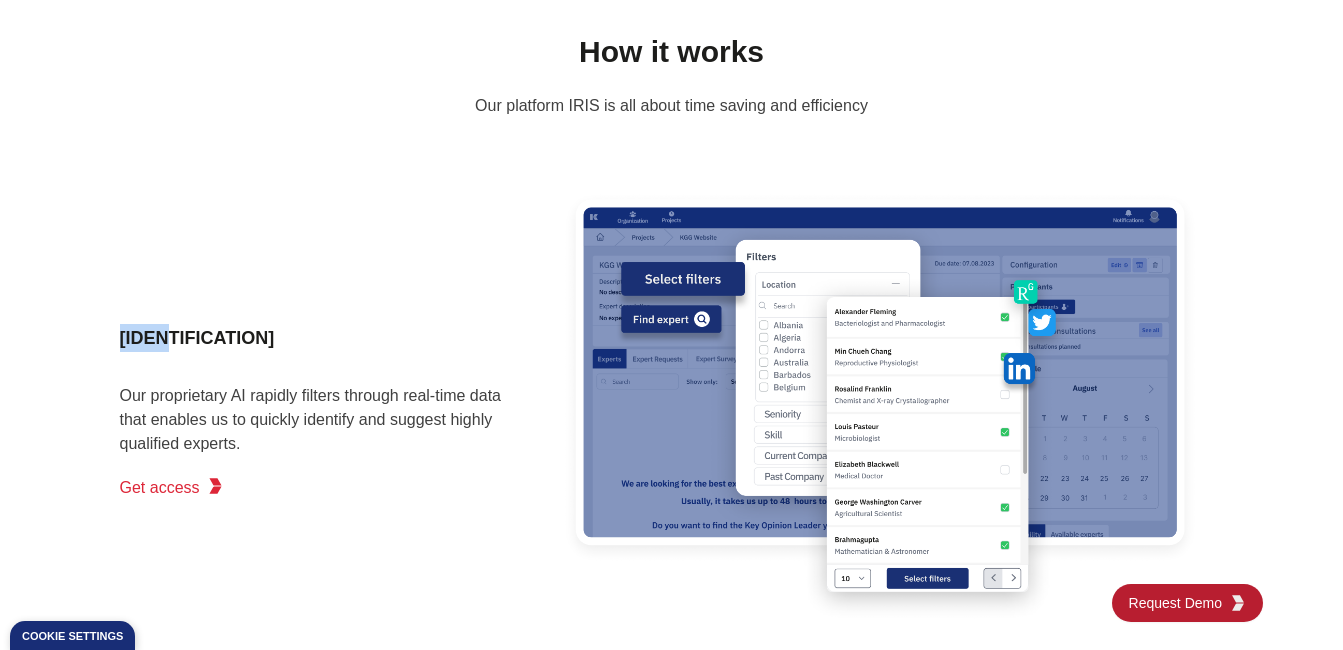 drag, startPoint x: 113, startPoint y: 344, endPoint x: 163, endPoint y: 343, distance: 50.01 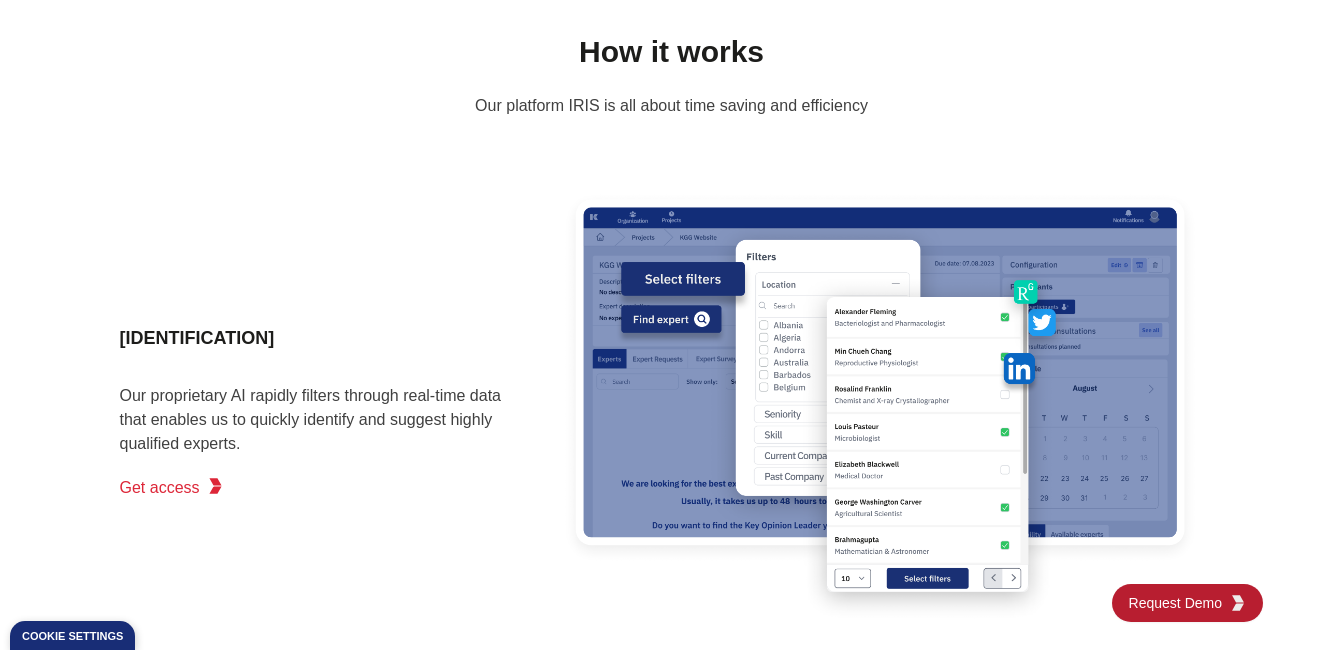 click on "Identification Our proprietary AI rapidly filters through real-time data that enables us to quickly identify and suggest highly qualified experts. Get access" at bounding box center (672, 406) 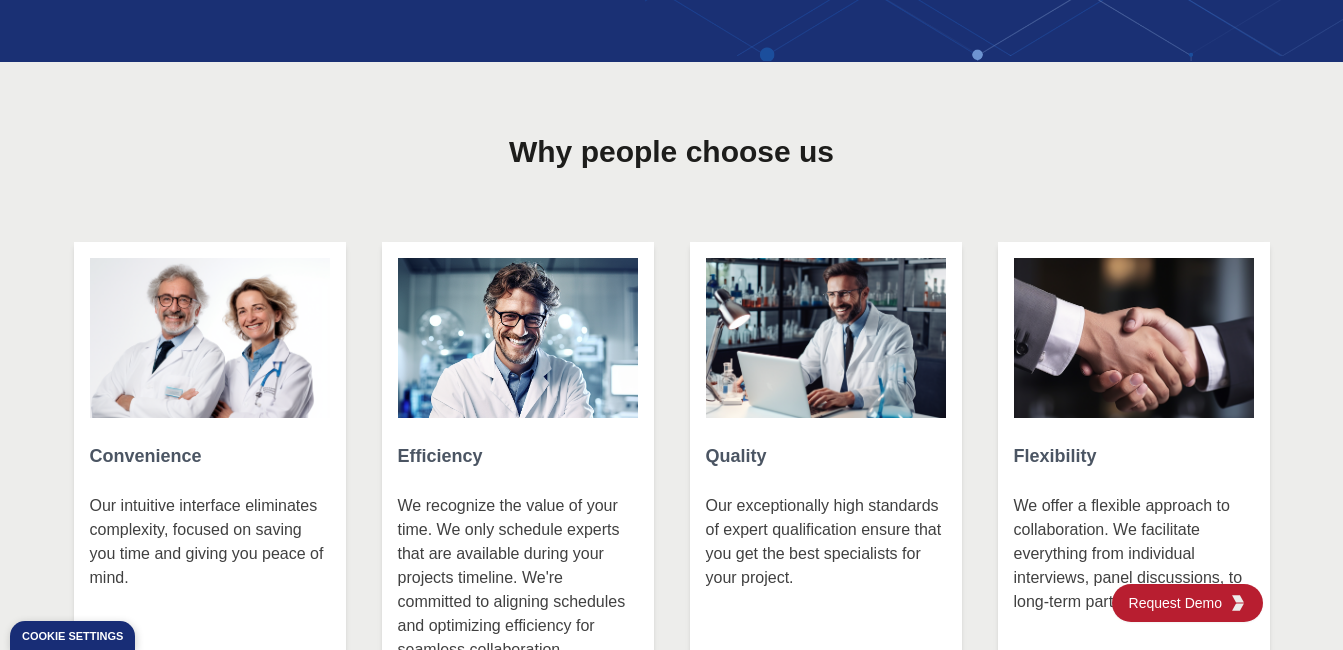 scroll, scrollTop: 4300, scrollLeft: 0, axis: vertical 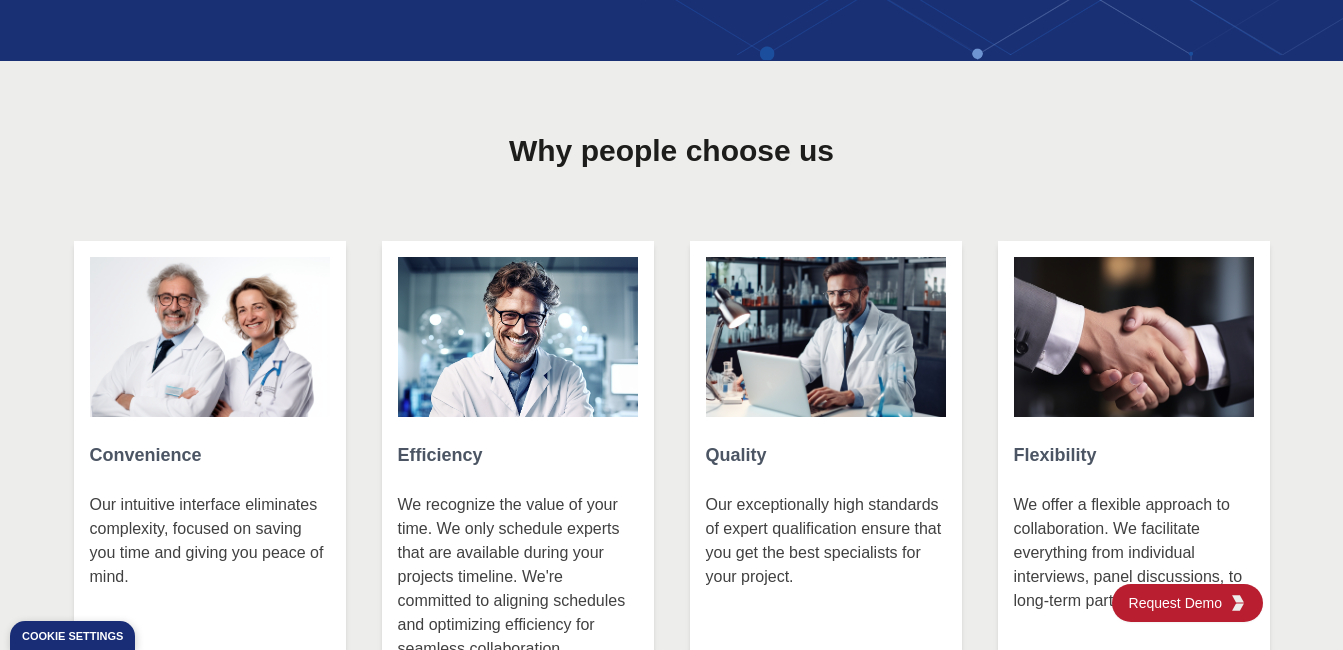 click on "Why people choose us Convenience Our intuitive interface eliminates complexity, focused on saving you time and giving you peace of mind. Efficiency We recognize the value of your time. We only schedule experts that are available during your projects timeline. We're committed to aligning schedules and optimizing efficiency for seamless collaboration. Quality Our exceptionally high standards of expert qualification ensure that you get the best specialists for your project. Flexibility We offer a flexible approach to collaboration. We facilitate everything from individual interviews, panel discussions, to long-term partnerships. Request a demo Convenience intuitive interface. Effective use of your time. High standards of experts qualifications. A flexible approach to collaboration." at bounding box center (671, 459) 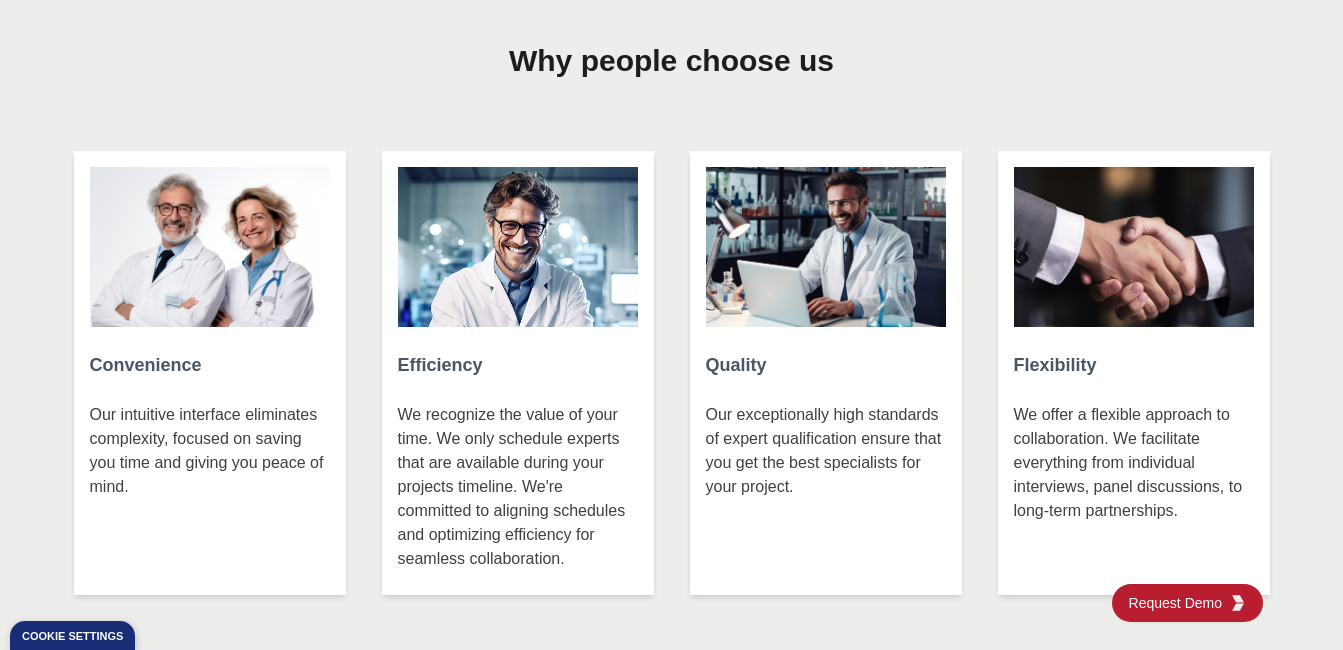 scroll, scrollTop: 4500, scrollLeft: 0, axis: vertical 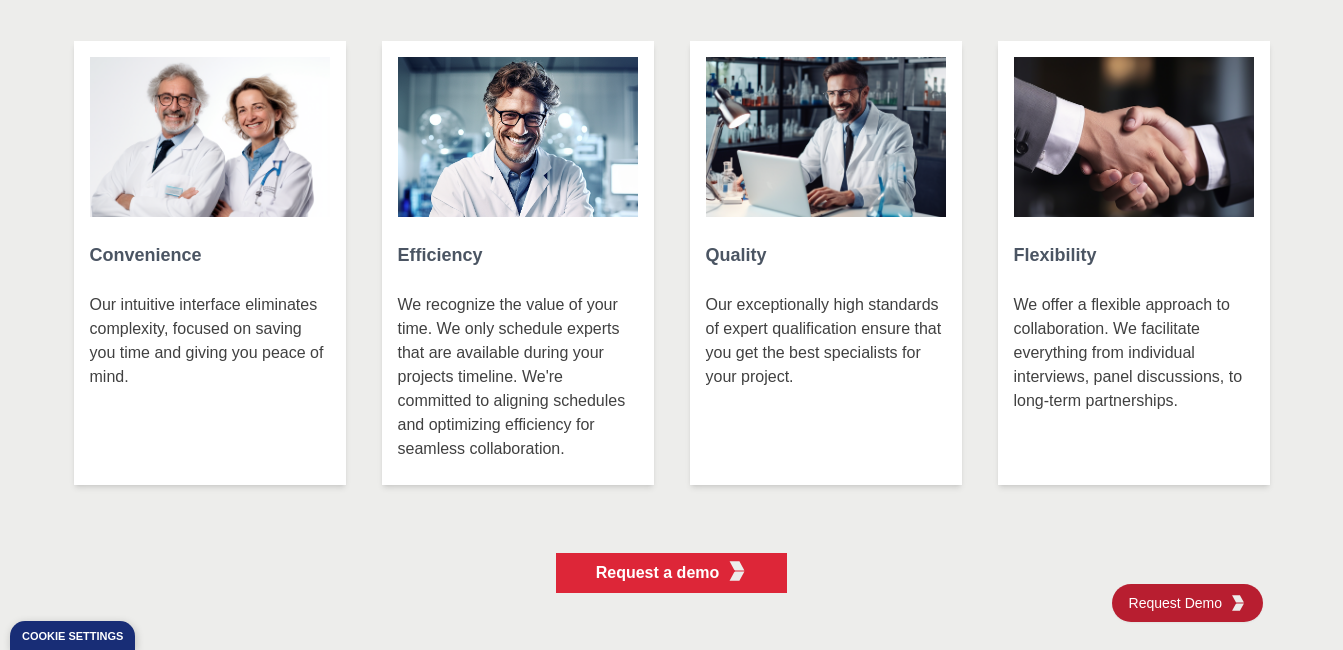 click on "Convenience Our intuitive interface eliminates complexity, focused on saving you time and giving you peace of mind. Efficiency We recognize the value of your time. We only schedule experts that are available during your projects timeline. We're committed to aligning schedules and optimizing efficiency for seamless collaboration. Quality Our exceptionally high standards of expert qualification ensure that you get the best specialists for your project. Flexibility We offer a flexible approach to collaboration. We facilitate everything from individual interviews, panel discussions, to long-term partnerships." at bounding box center [672, 263] 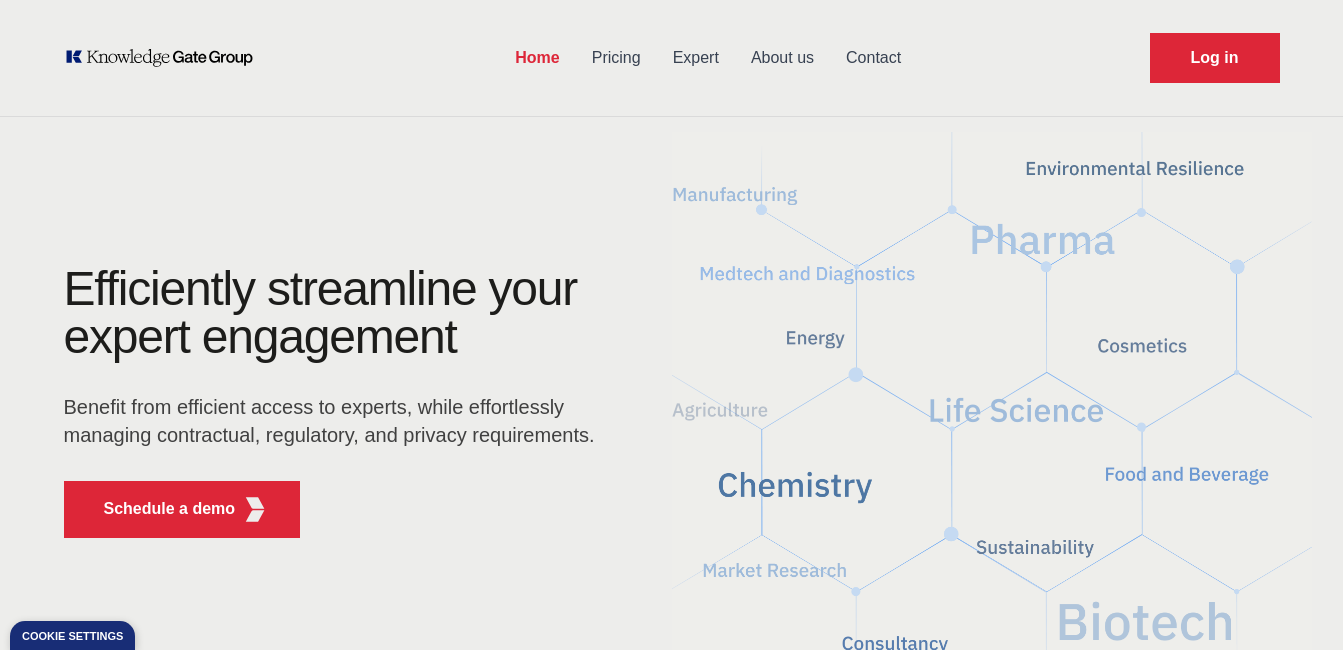 scroll, scrollTop: 0, scrollLeft: 0, axis: both 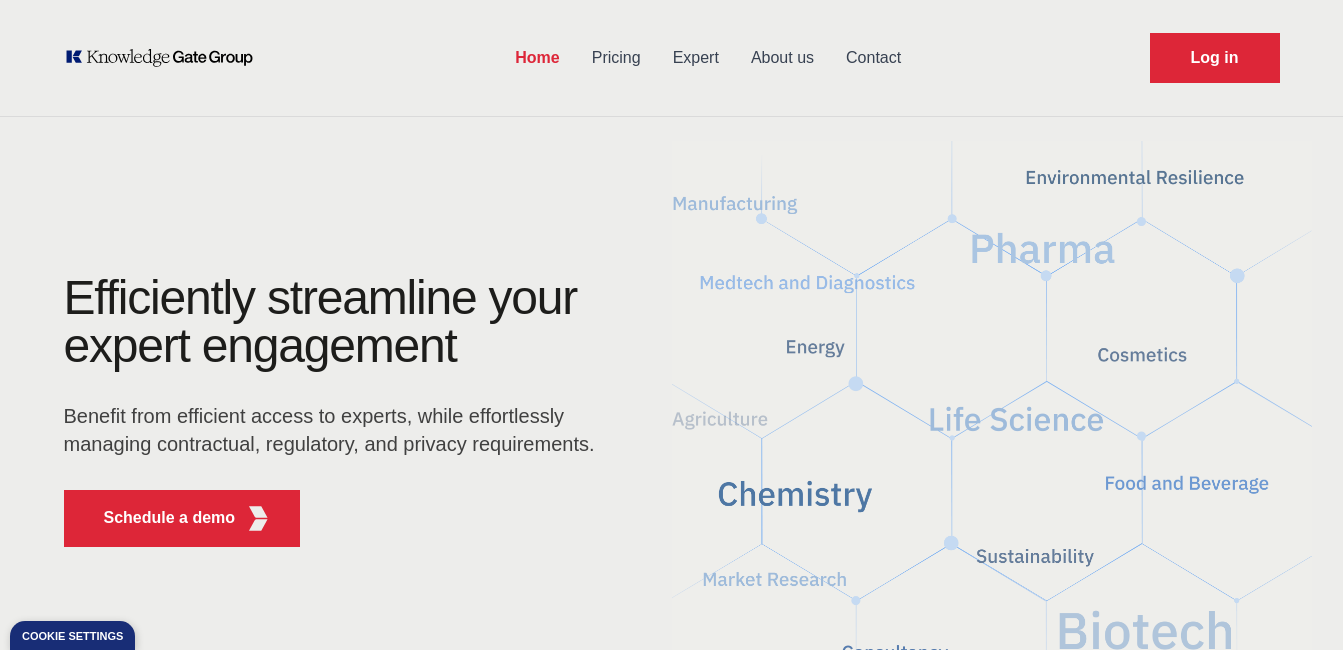 click on "Pricing" at bounding box center [616, 58] 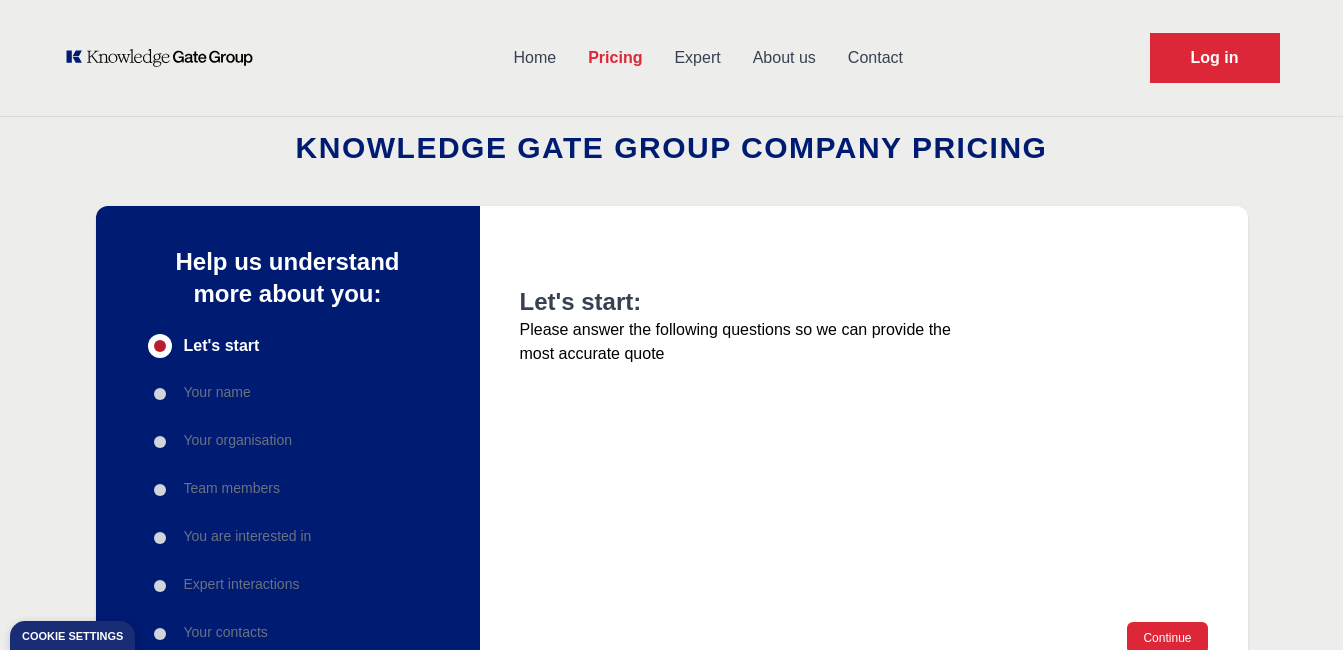click on "Expert" at bounding box center (697, 58) 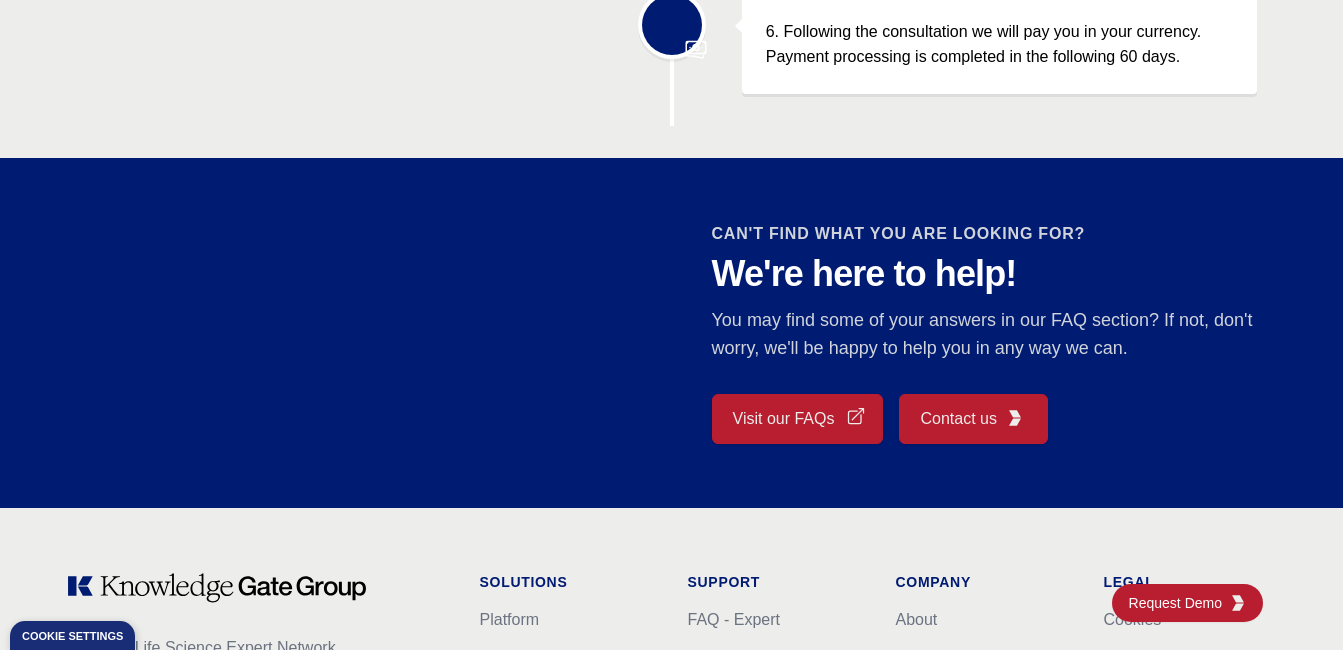 scroll, scrollTop: 1800, scrollLeft: 0, axis: vertical 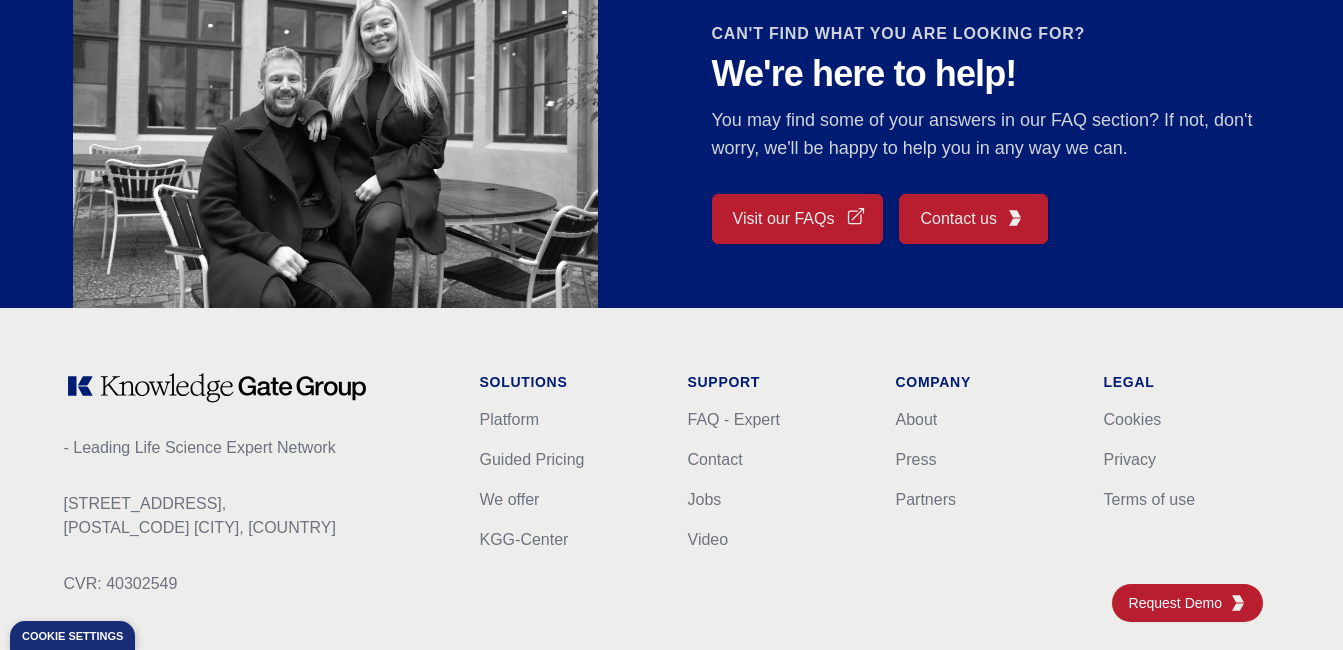 click on "- Leading Life Science Expert Network [STREET_ADDRESS], [POSTAL_CODE] [CITY], [COUNTRY] CVR: [NUMBER] Facebook Instagram Twitter GitHub Dribbble Solutions Platform Guided Pricing We offer KGG-Center Support FAQ - Expert Contact Jobs Video Company About Press Partners Legal Cookies Privacy Terms of use © 2025 Knowledge Gate Group, Inc. All rights reserved." at bounding box center (672, 552) 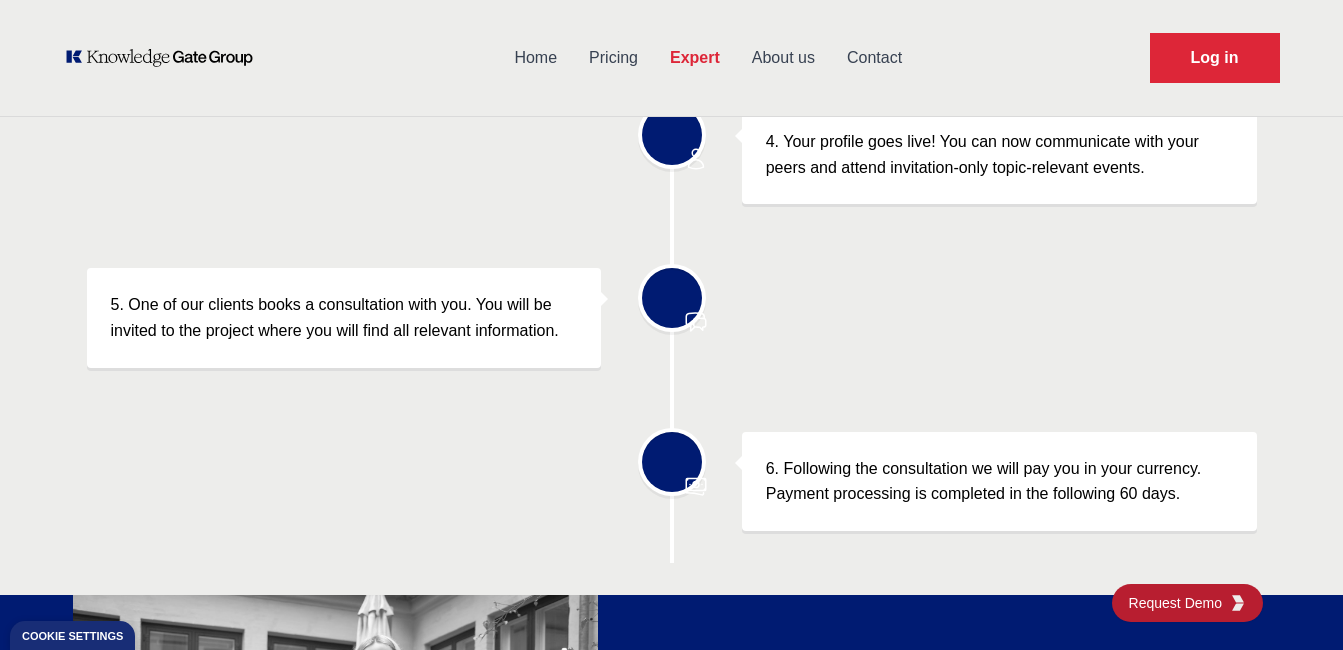 scroll, scrollTop: 1000, scrollLeft: 0, axis: vertical 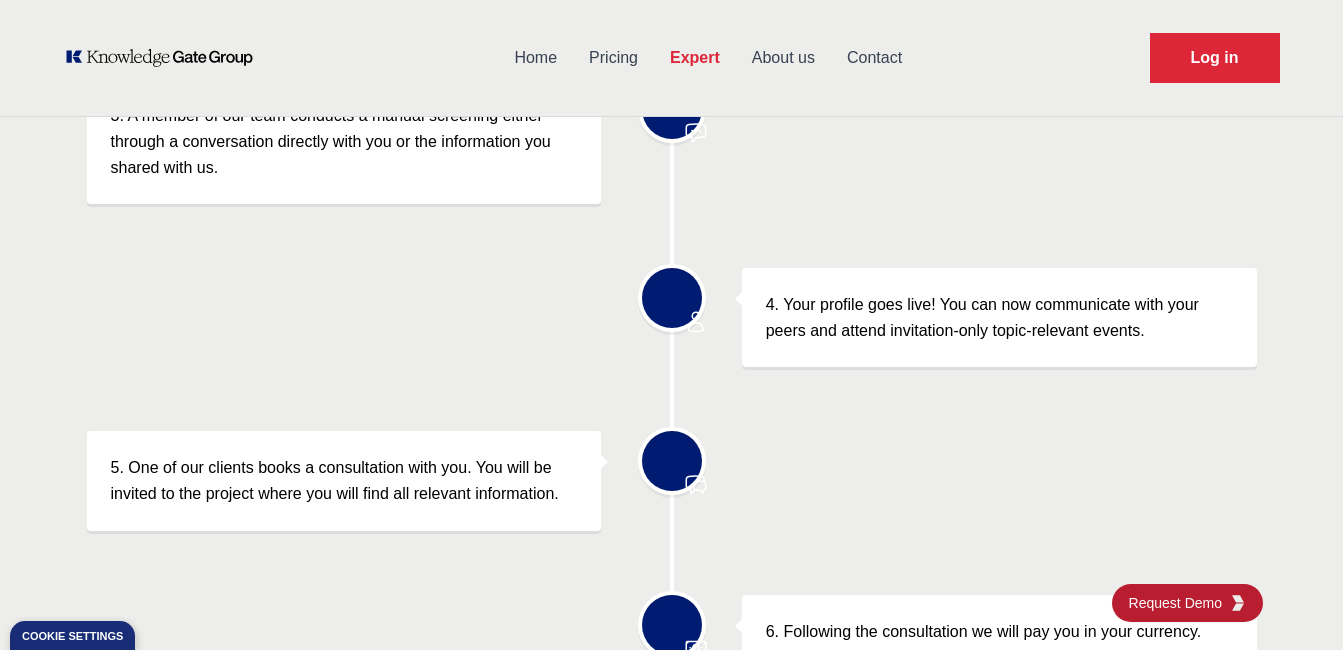 click on "About us" at bounding box center (783, 58) 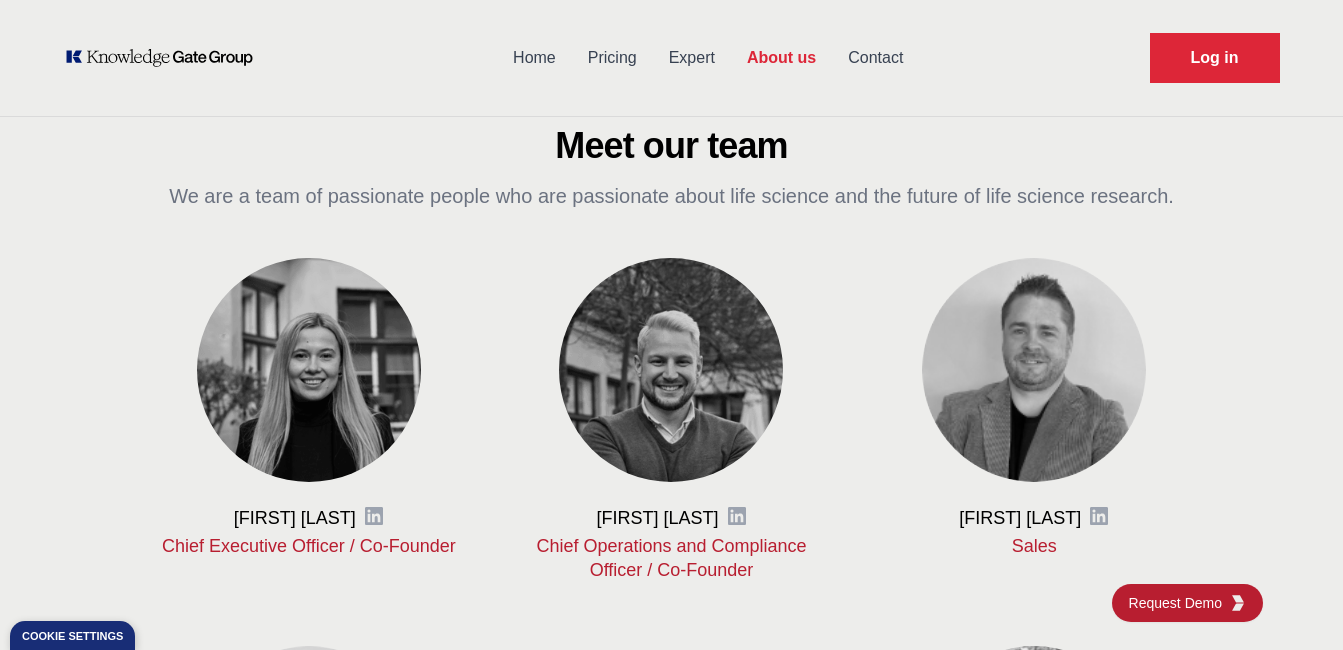 scroll, scrollTop: 700, scrollLeft: 0, axis: vertical 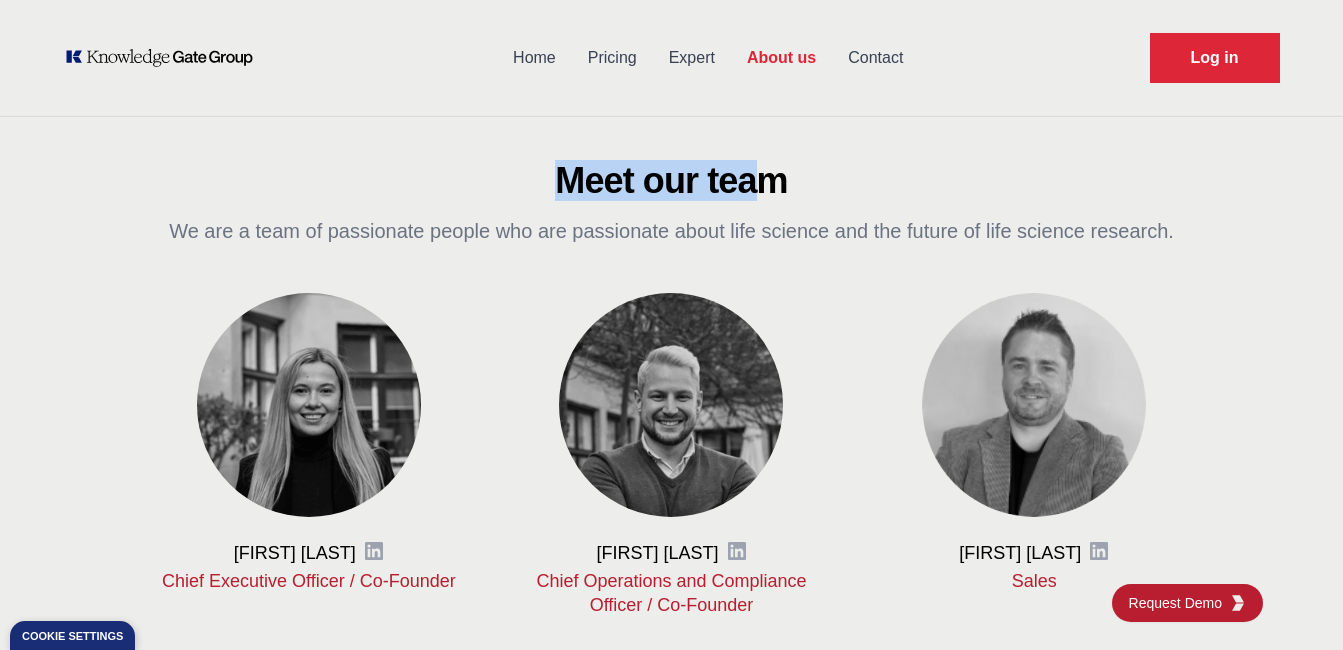 drag, startPoint x: 573, startPoint y: 183, endPoint x: 763, endPoint y: 189, distance: 190.09471 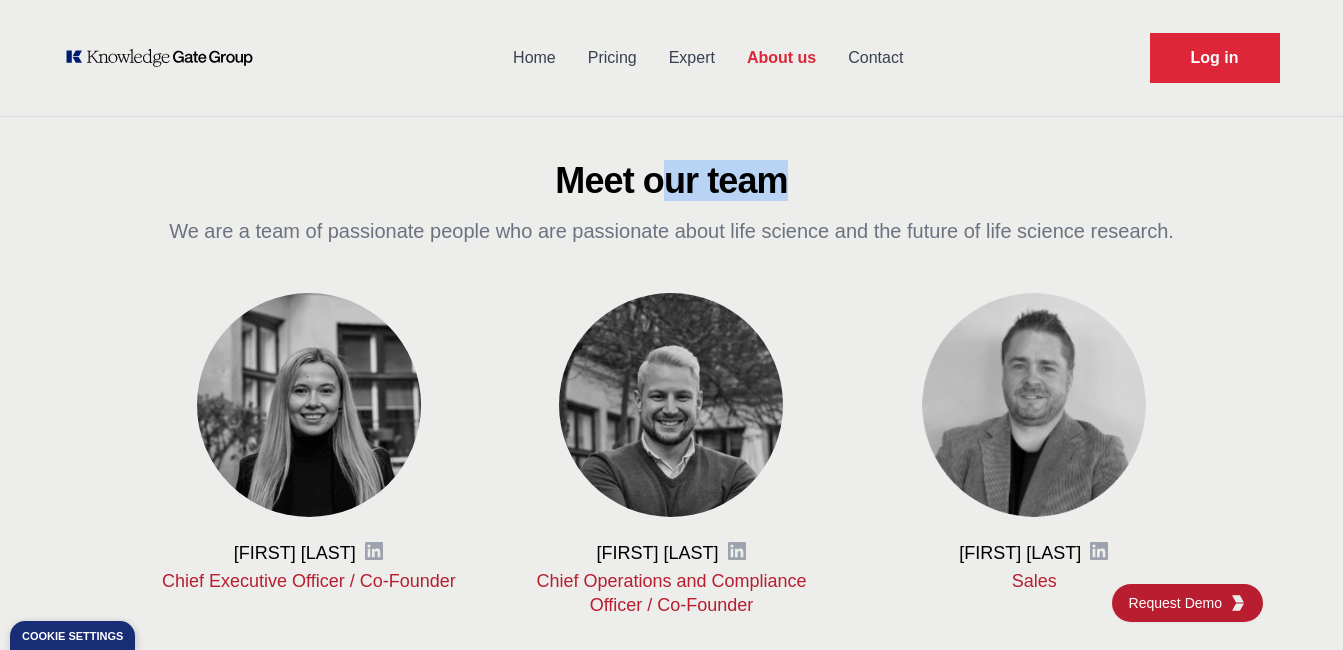 drag, startPoint x: 790, startPoint y: 180, endPoint x: 673, endPoint y: 179, distance: 117.00427 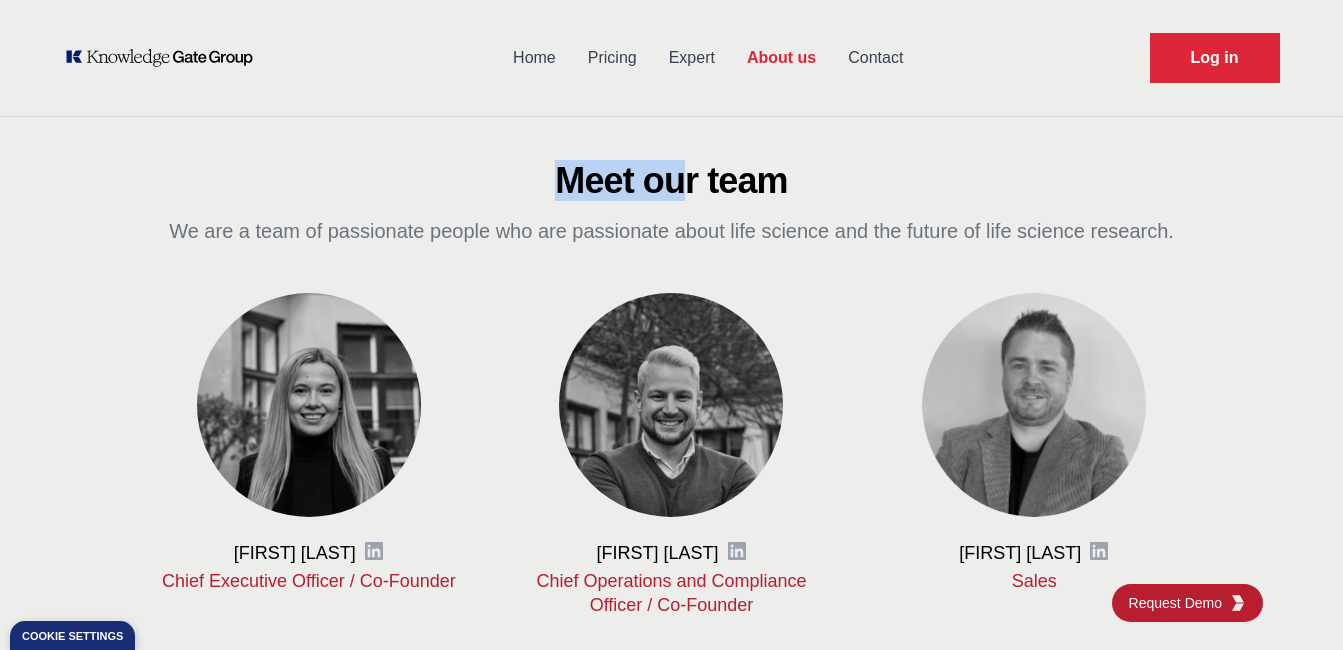 drag, startPoint x: 580, startPoint y: 187, endPoint x: 682, endPoint y: 190, distance: 102.044106 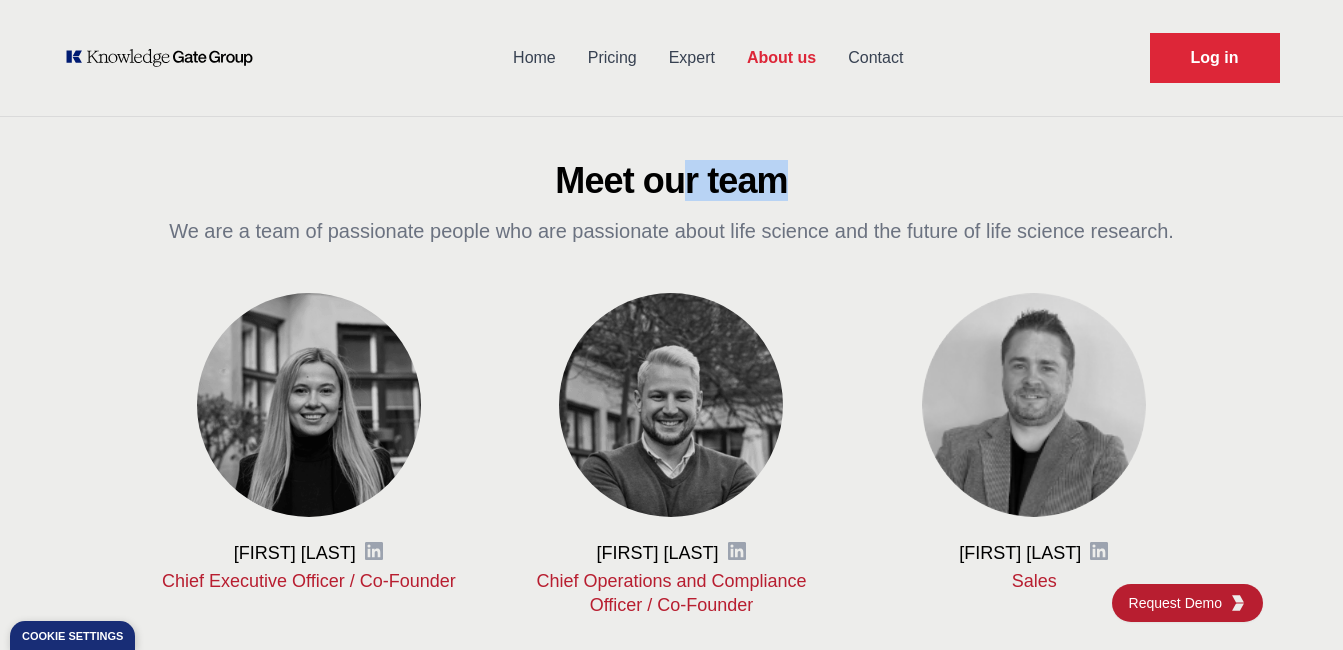 drag, startPoint x: 684, startPoint y: 177, endPoint x: 799, endPoint y: 181, distance: 115.06954 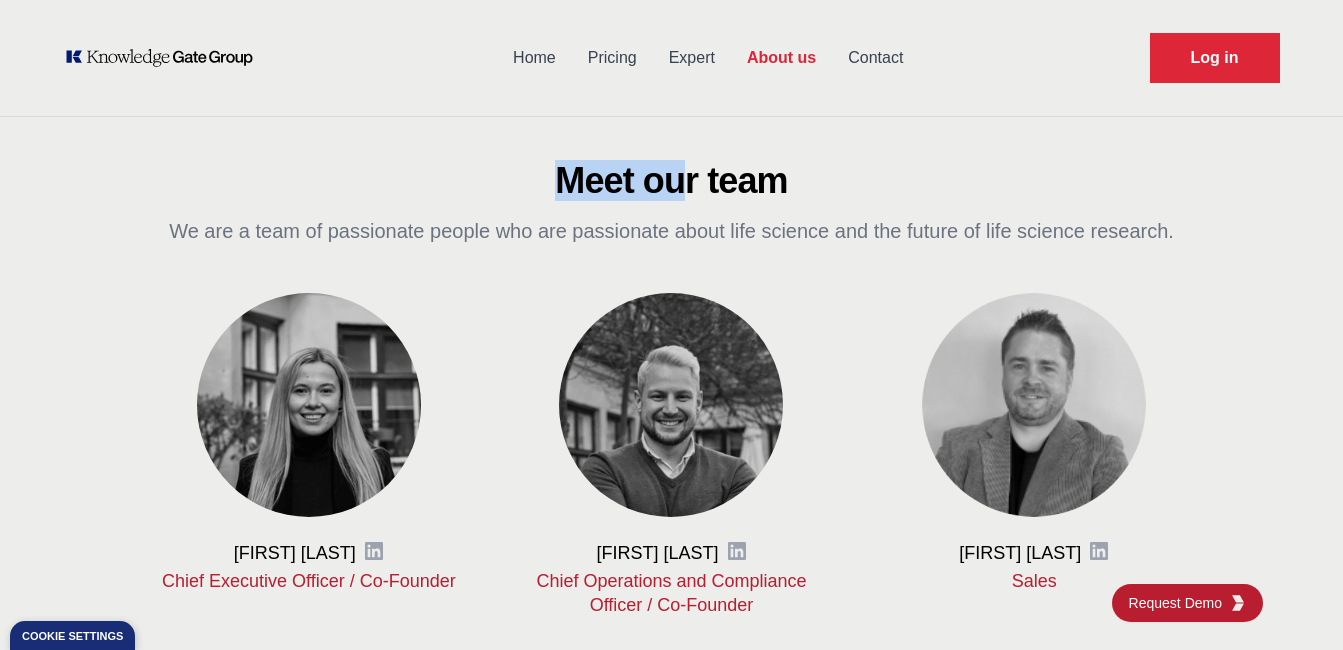 drag, startPoint x: 555, startPoint y: 179, endPoint x: 679, endPoint y: 180, distance: 124.004036 